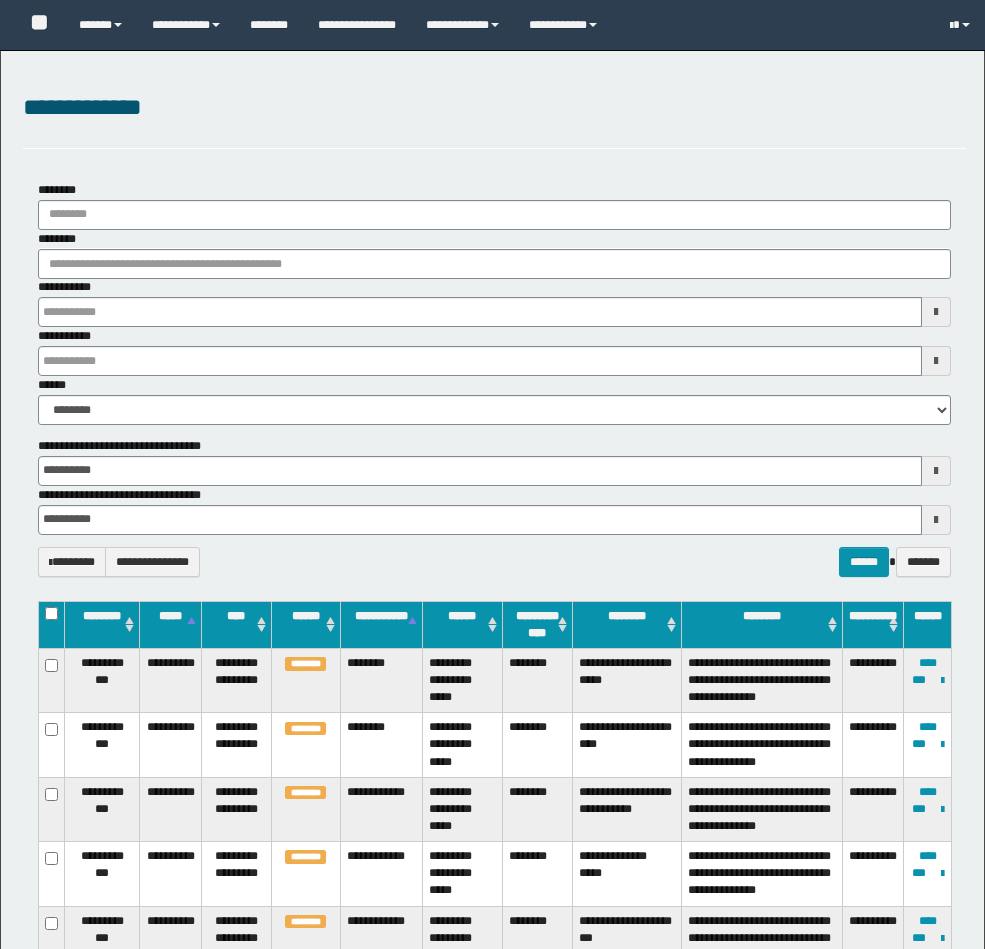 select on "**" 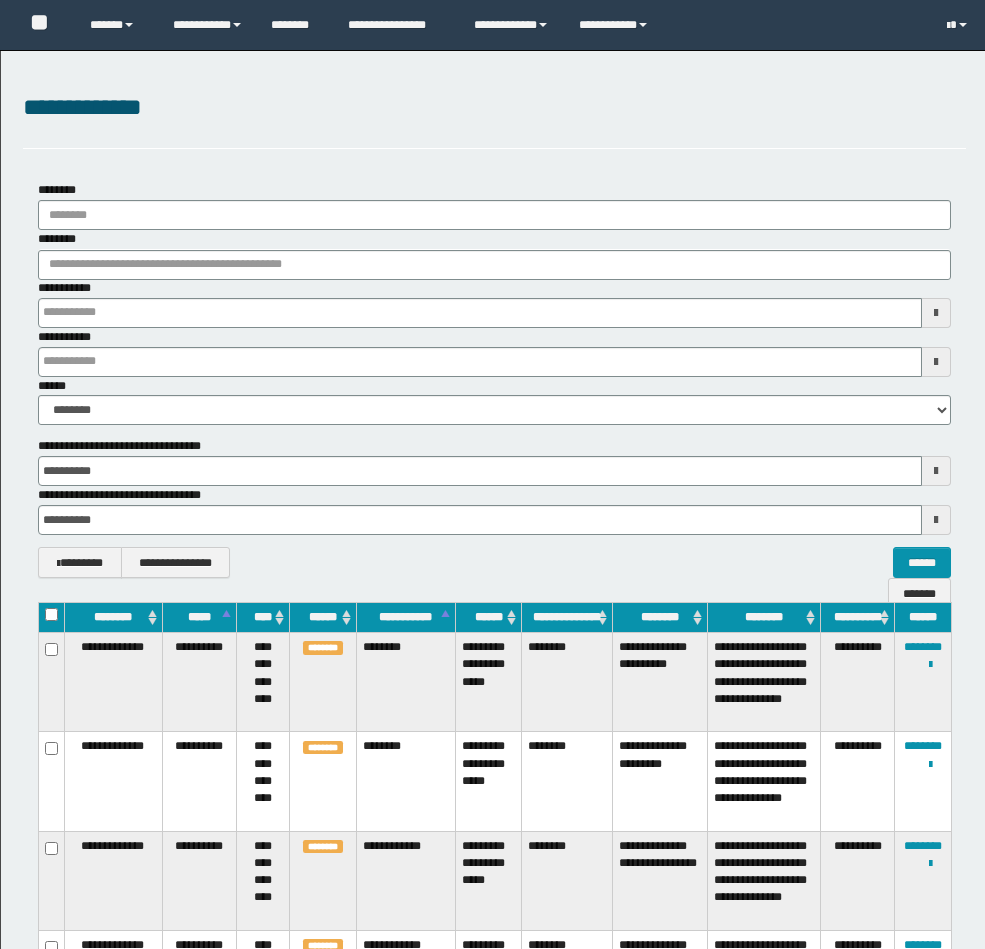 scroll, scrollTop: 1134, scrollLeft: 0, axis: vertical 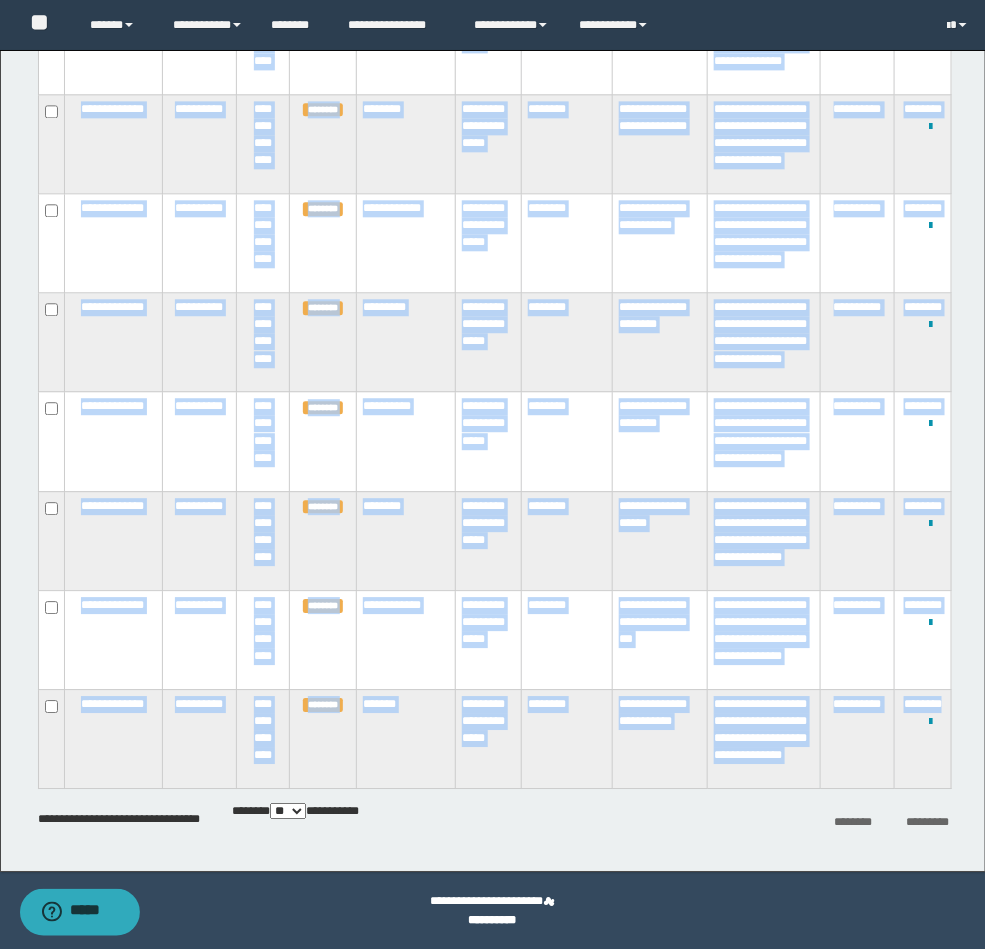 drag, startPoint x: 36, startPoint y: 364, endPoint x: 951, endPoint y: 730, distance: 985.48517 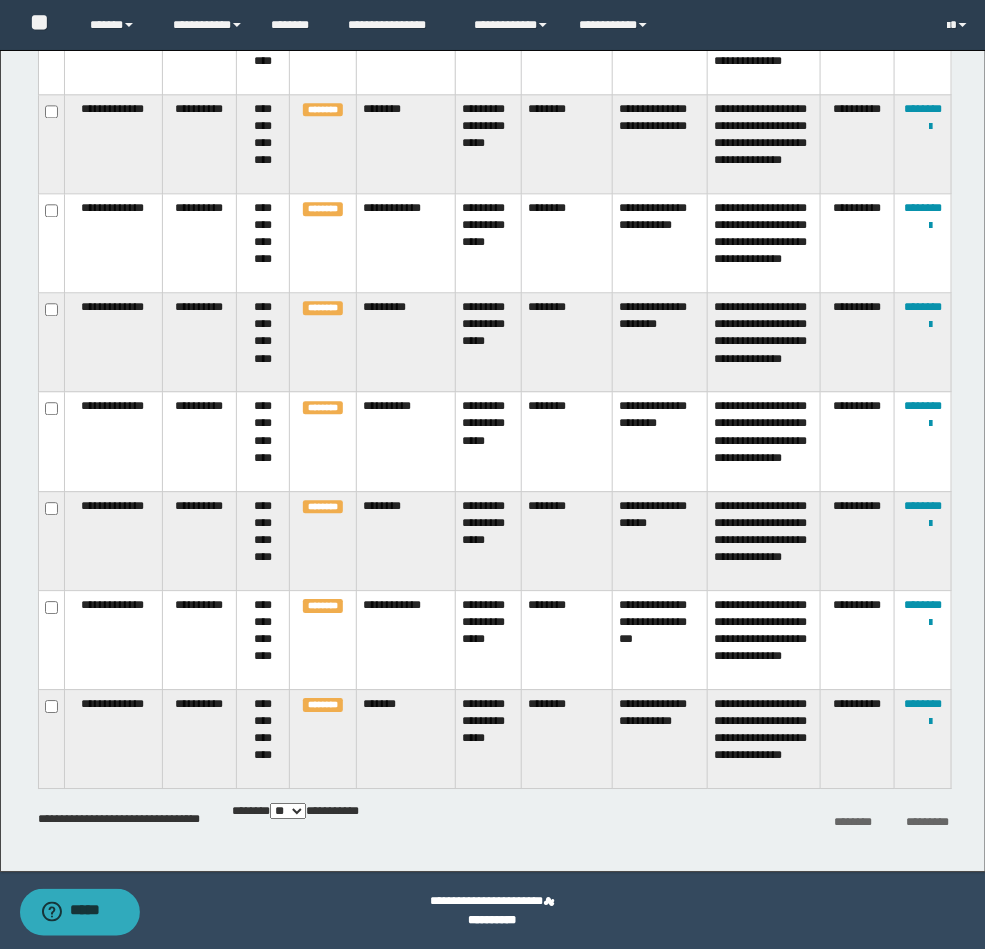 click on "**********" at bounding box center (923, 739) 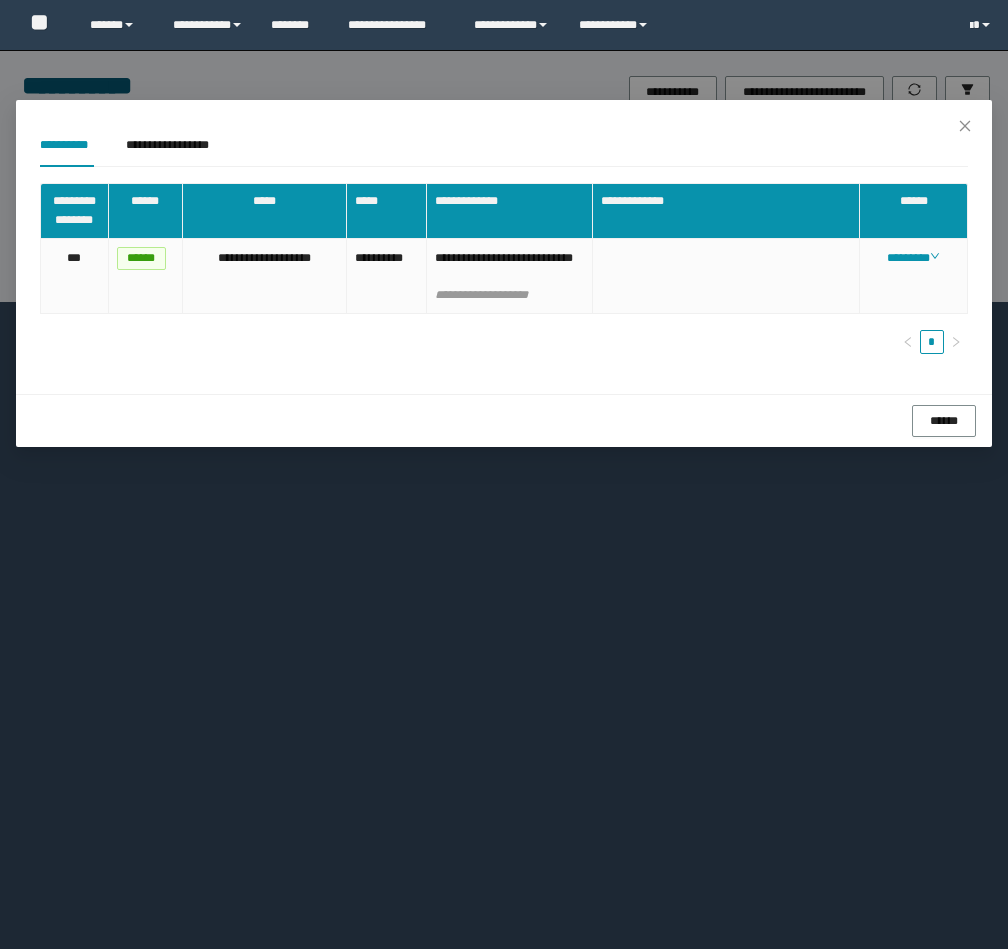 scroll, scrollTop: 0, scrollLeft: 0, axis: both 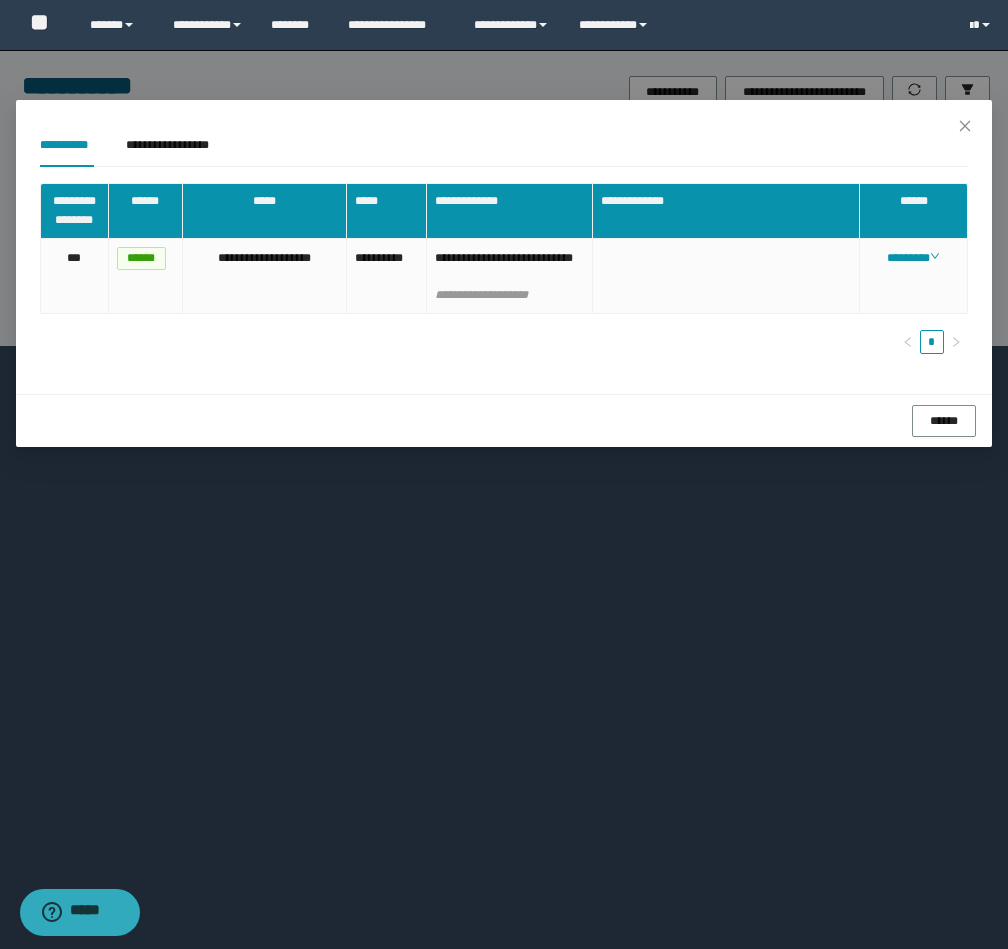 click on "**********" at bounding box center (504, 474) 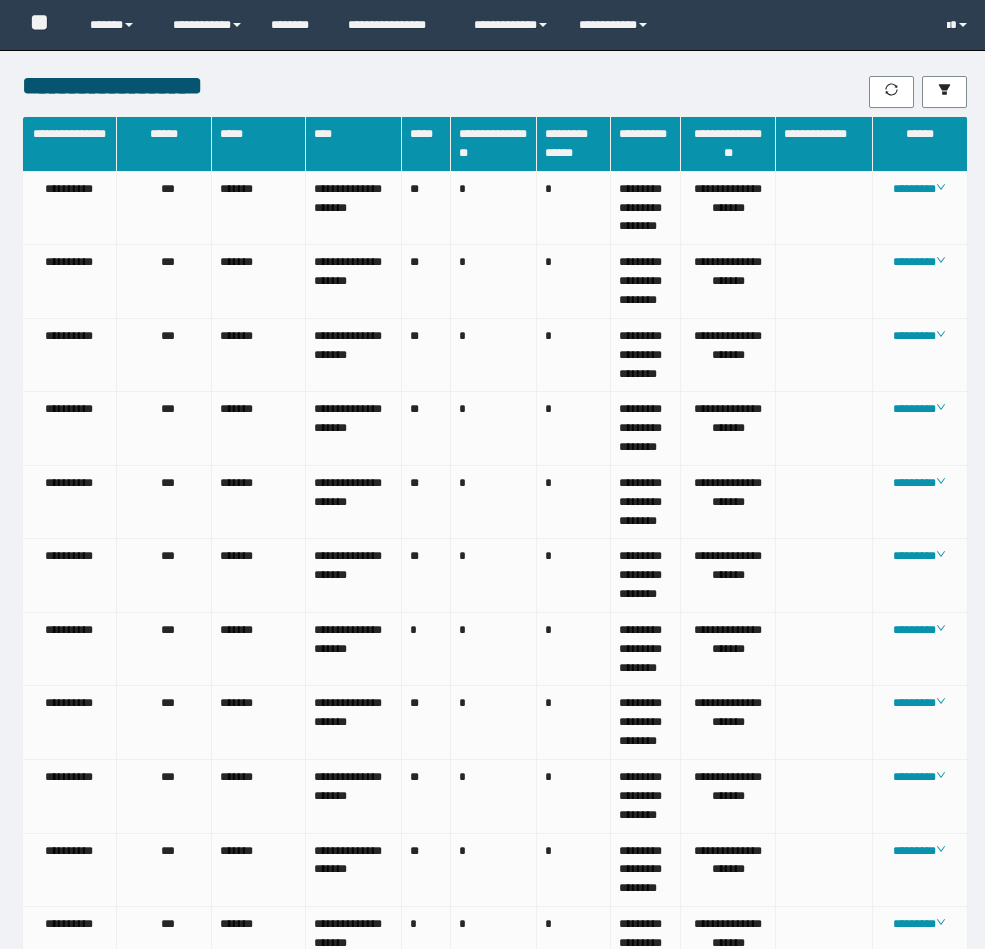 scroll, scrollTop: 724, scrollLeft: 0, axis: vertical 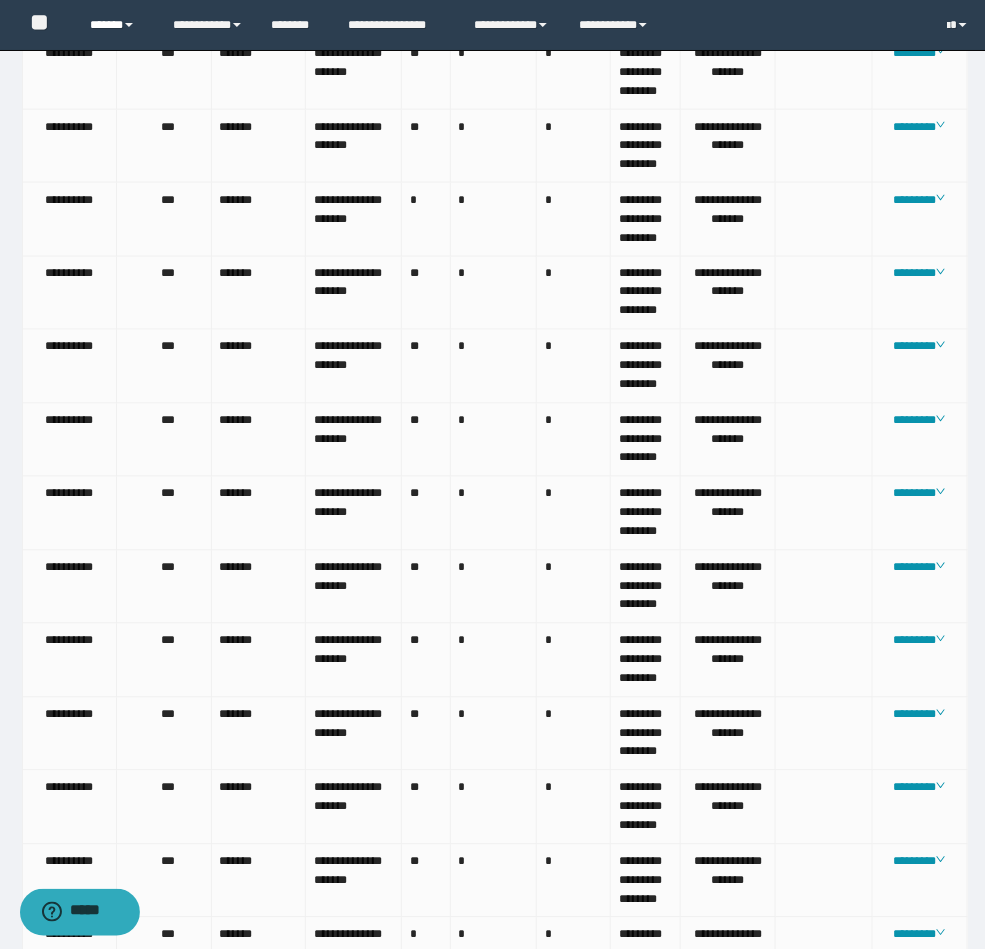 click on "******" at bounding box center [116, 25] 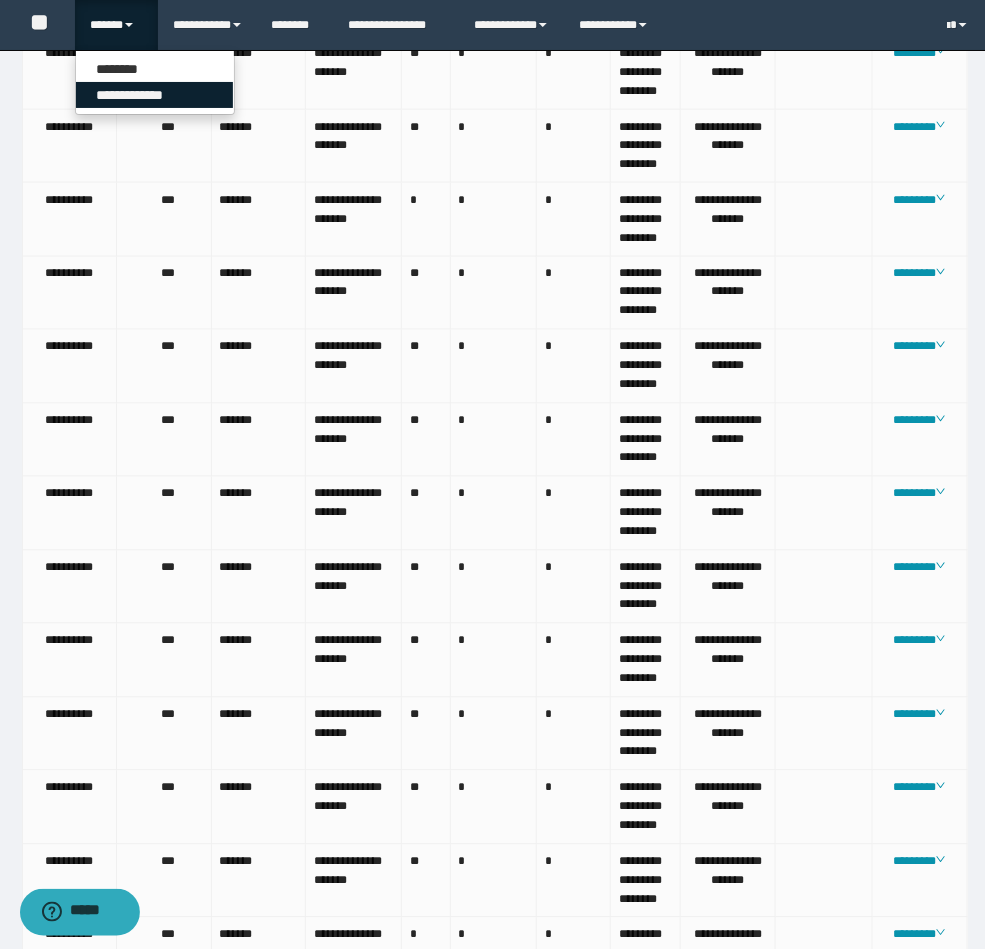click on "**********" at bounding box center (154, 95) 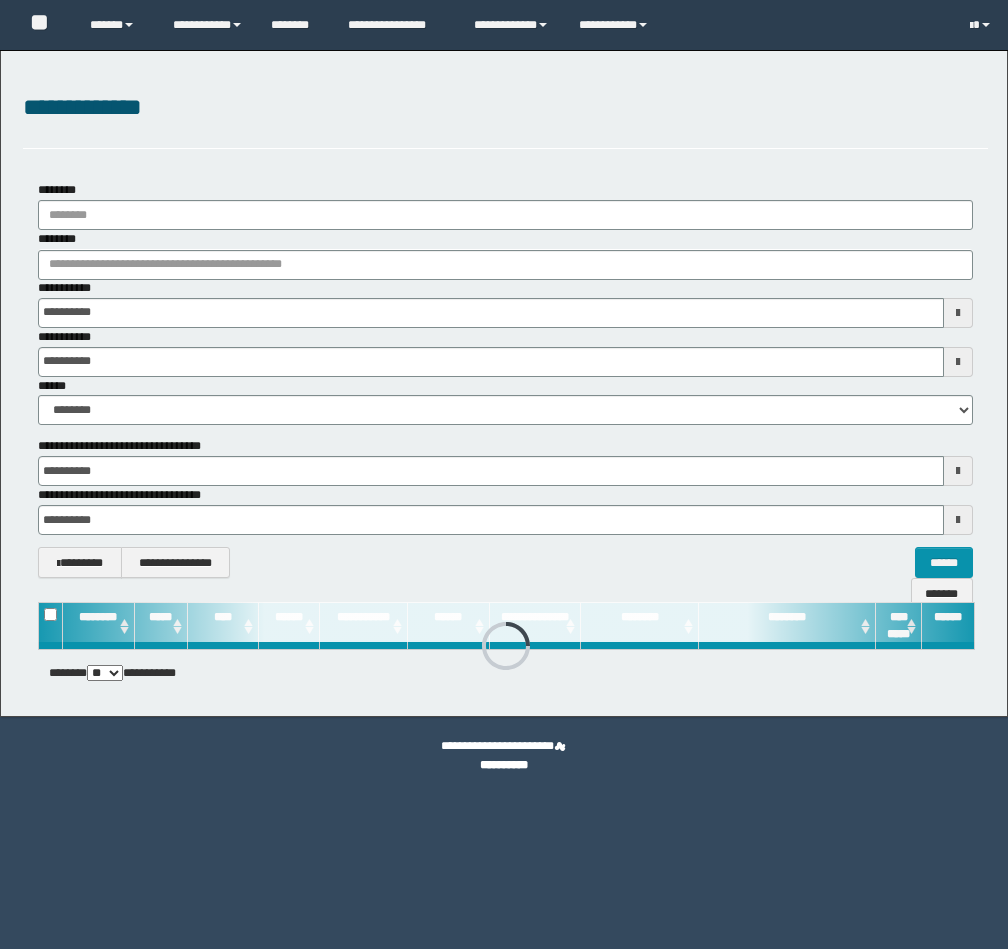 scroll, scrollTop: 0, scrollLeft: 0, axis: both 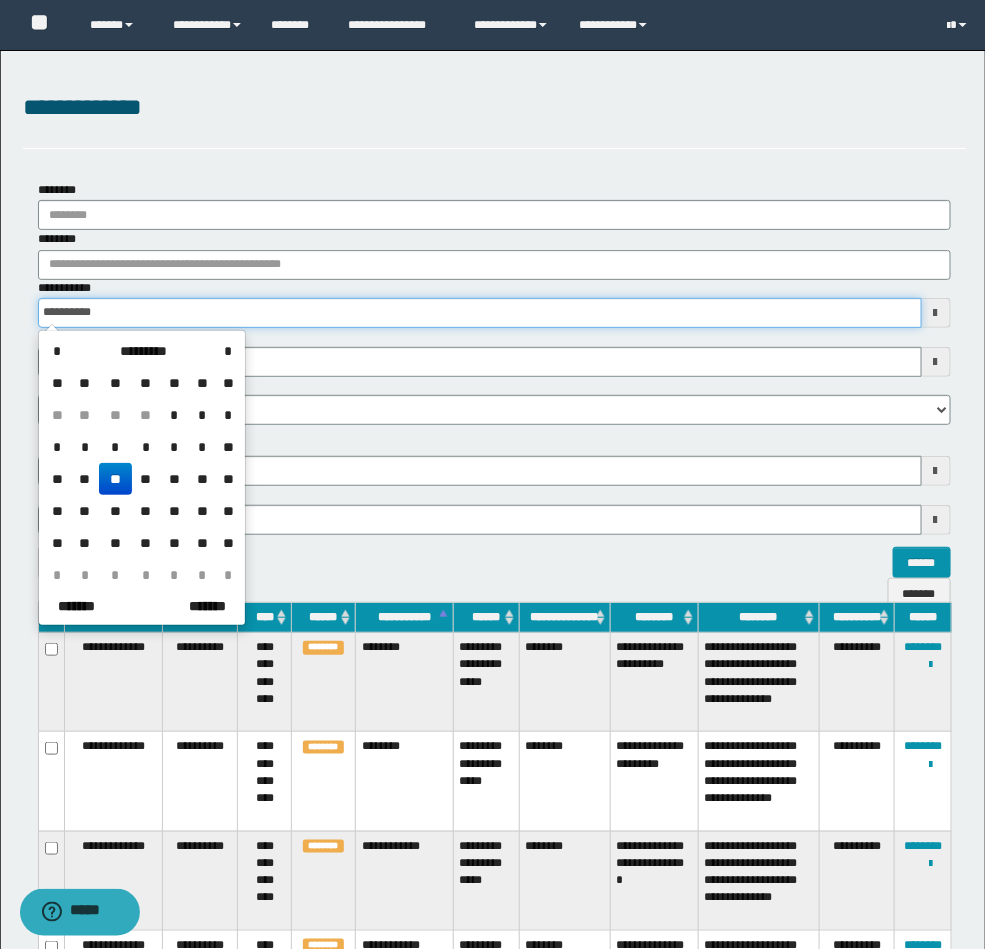 click on "**********" at bounding box center (480, 313) 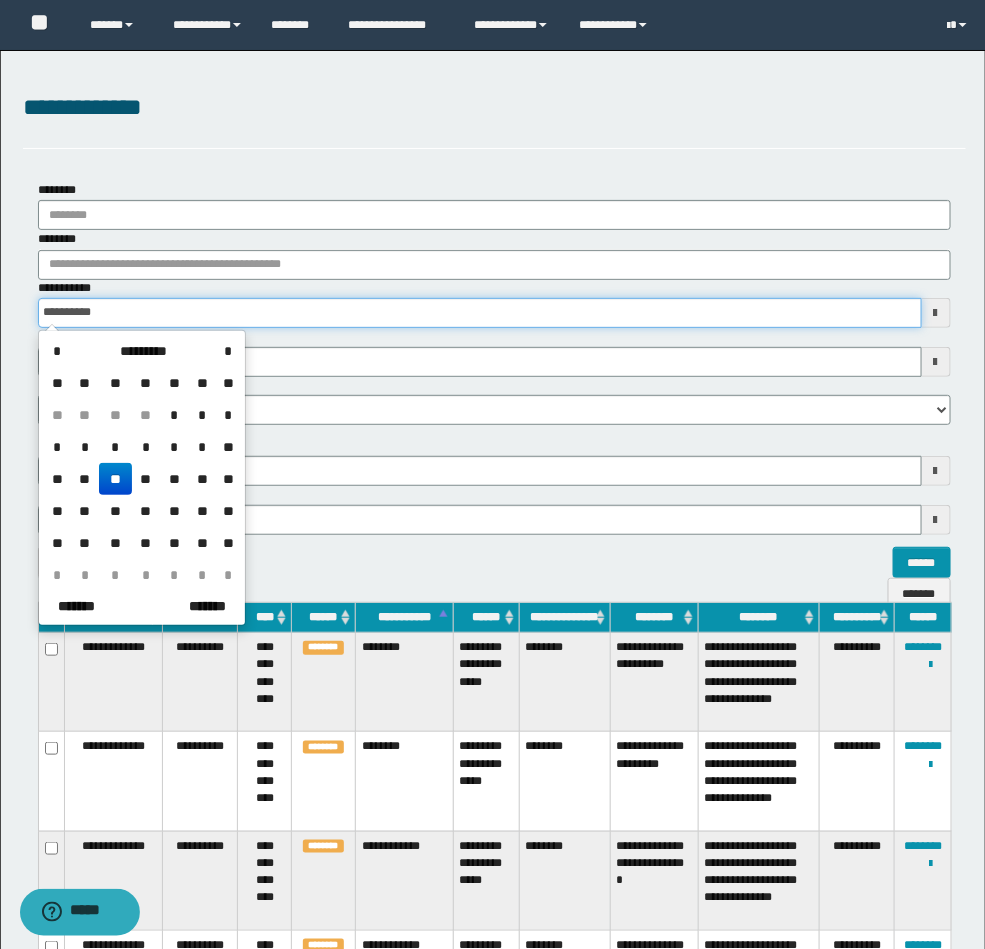 type on "**********" 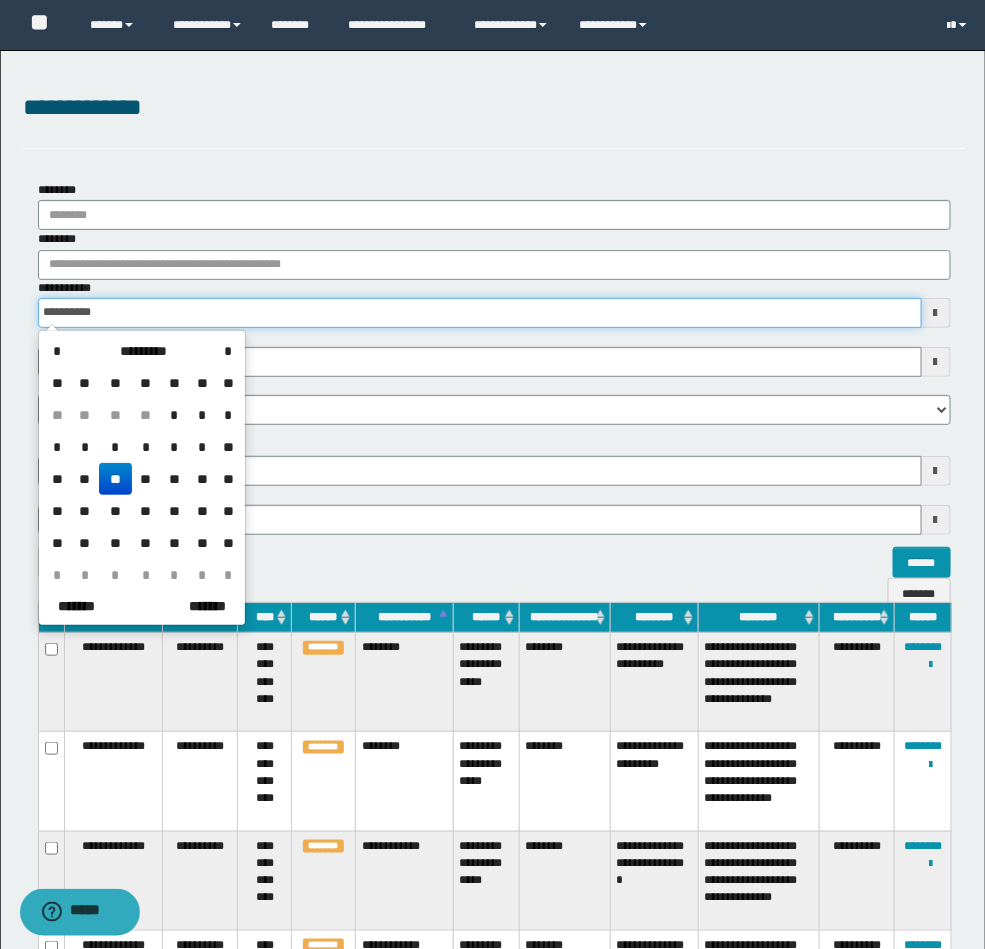 type 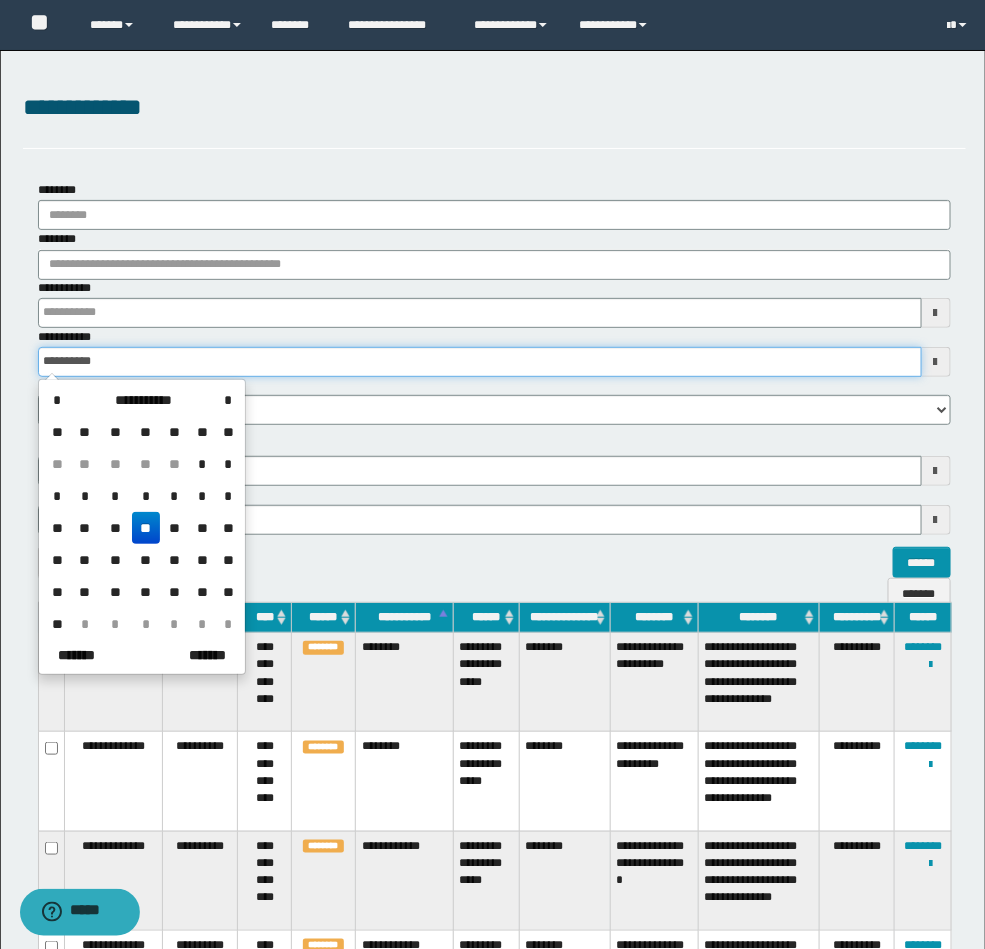 click on "**********" at bounding box center [480, 362] 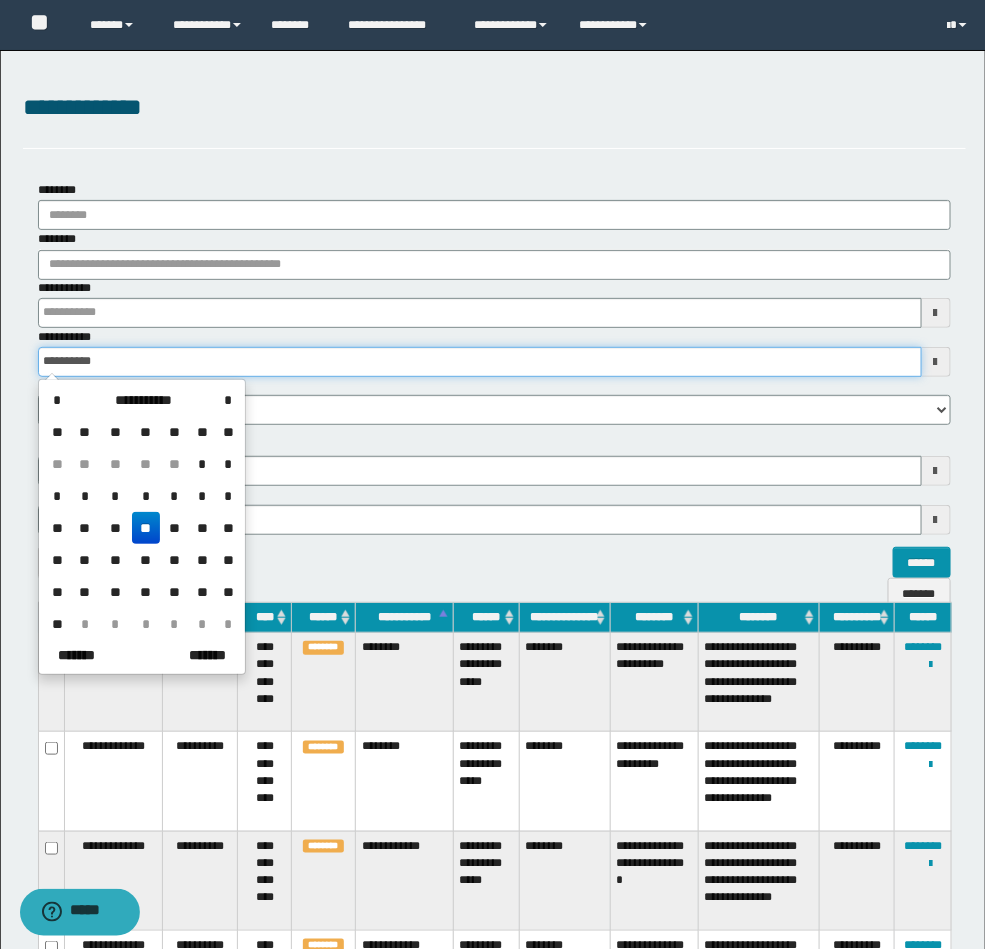 type on "**********" 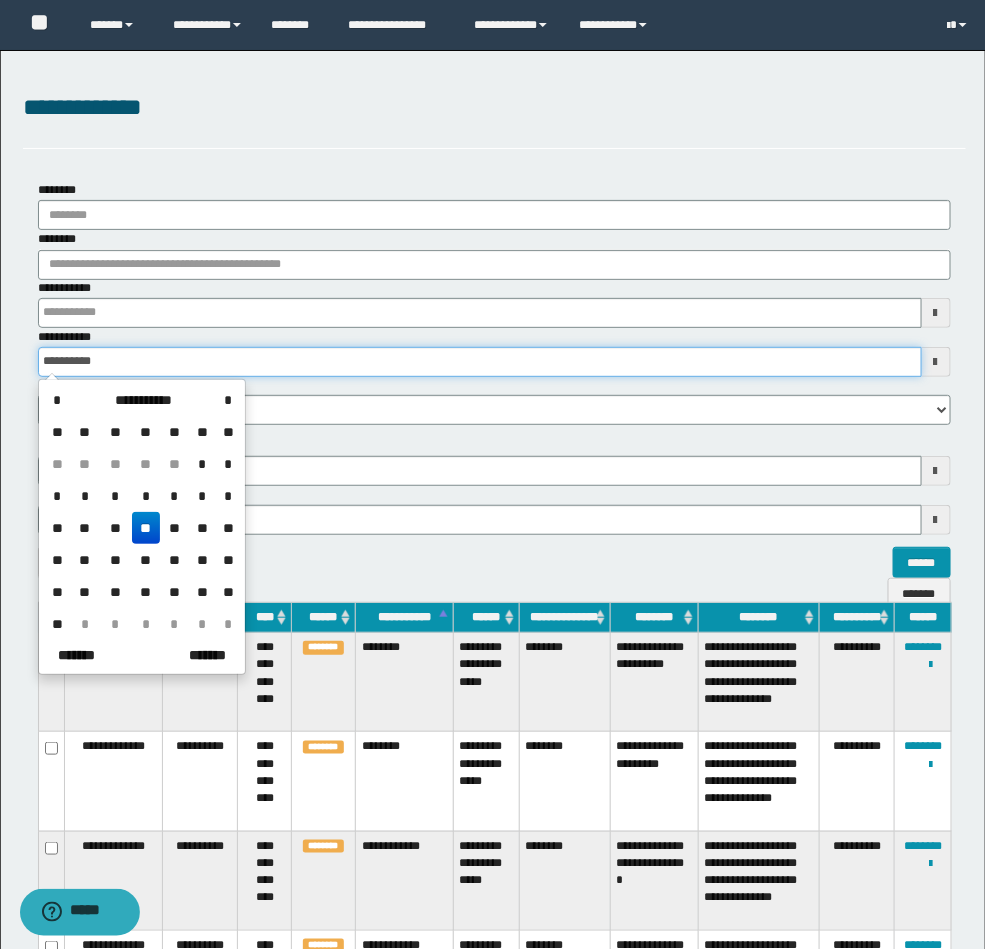 type 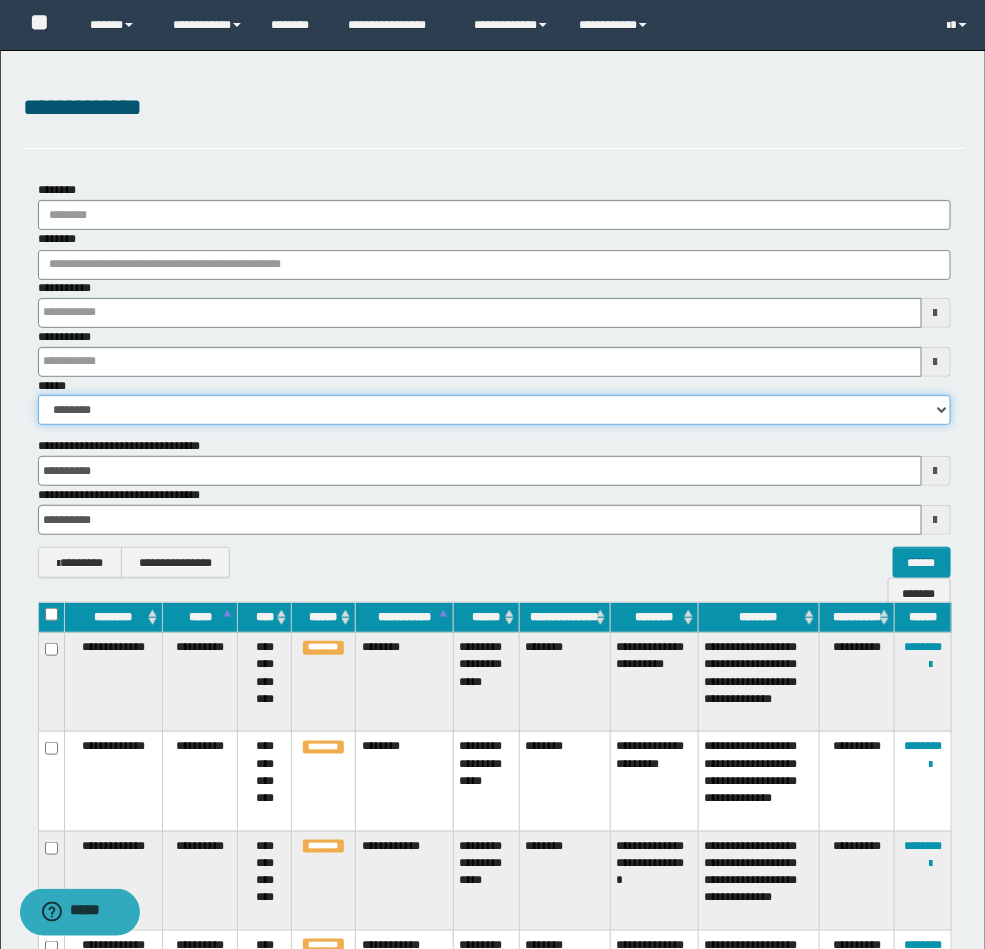 click on "**********" at bounding box center [494, 410] 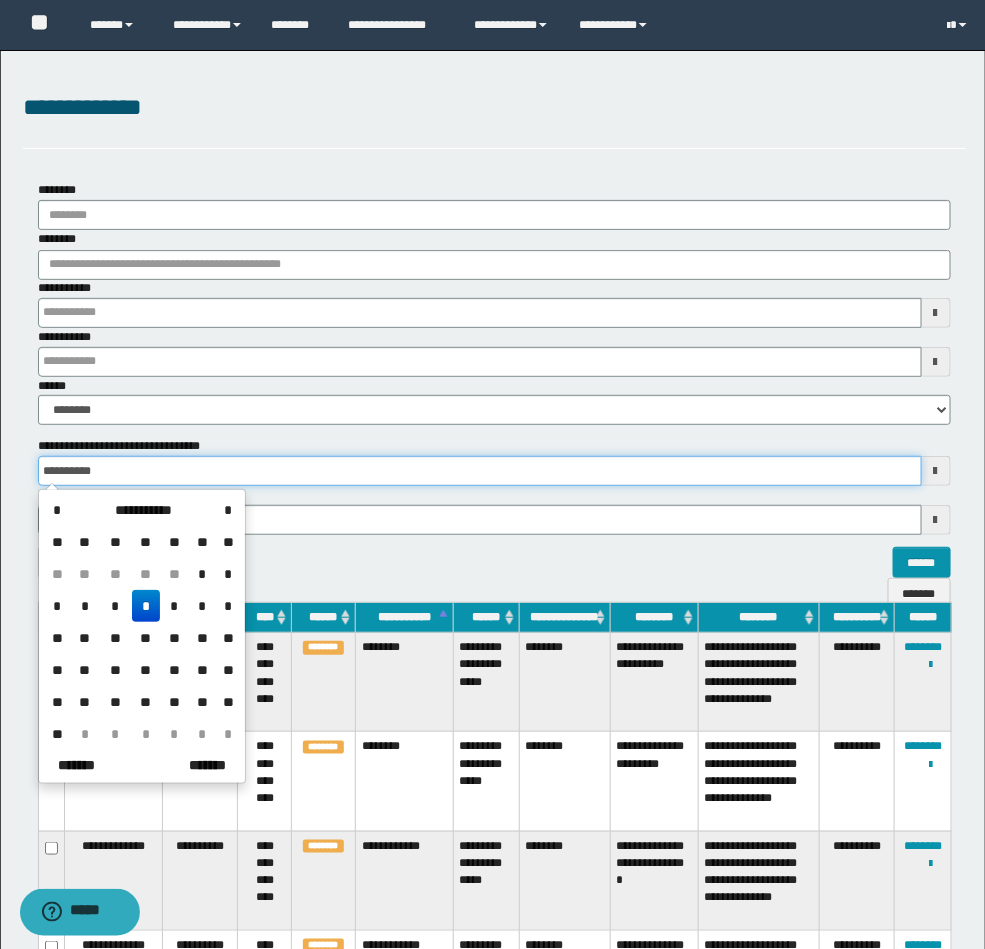 click on "**********" at bounding box center (480, 471) 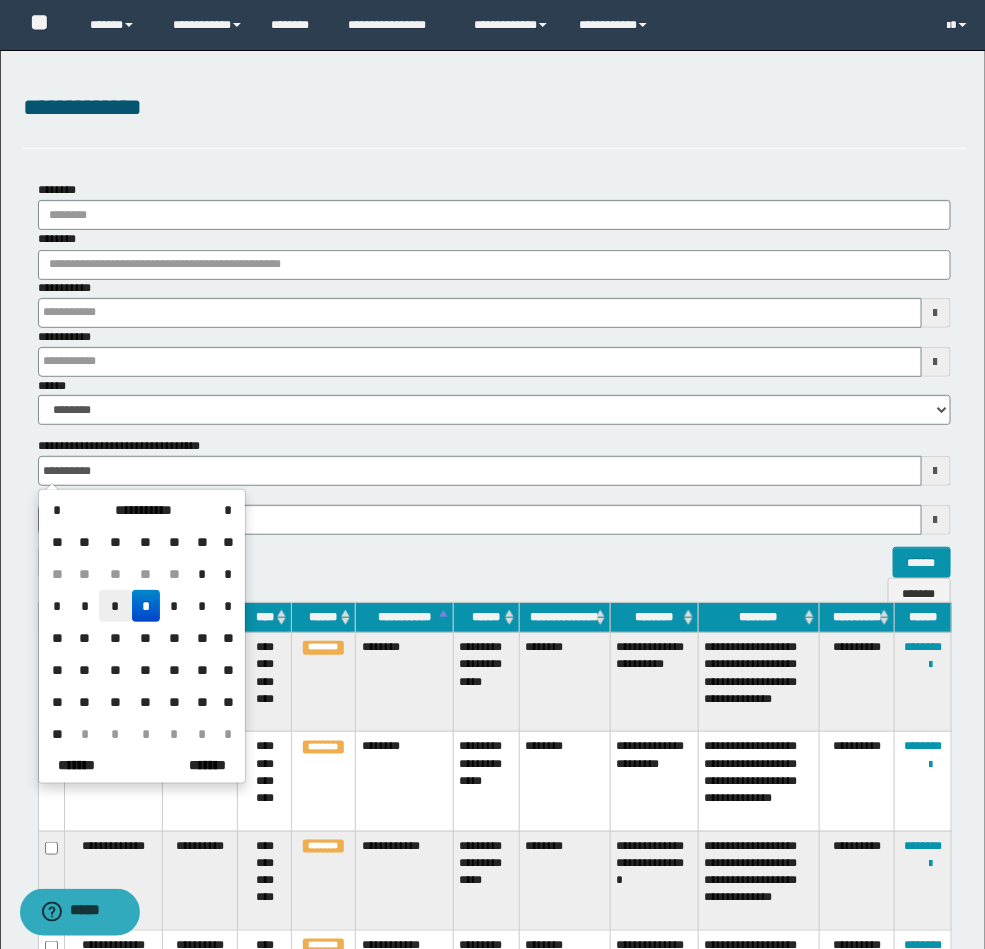 click on "*" at bounding box center [115, 606] 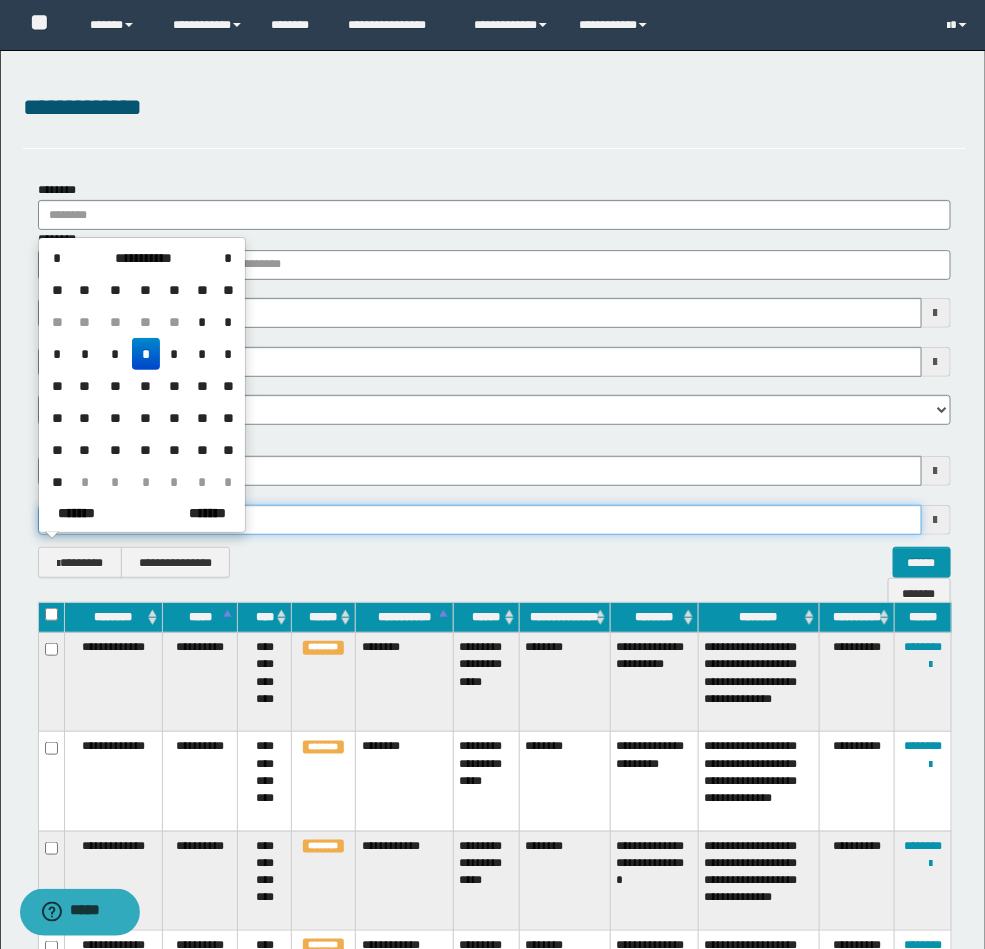 click on "**********" at bounding box center [493, 475] 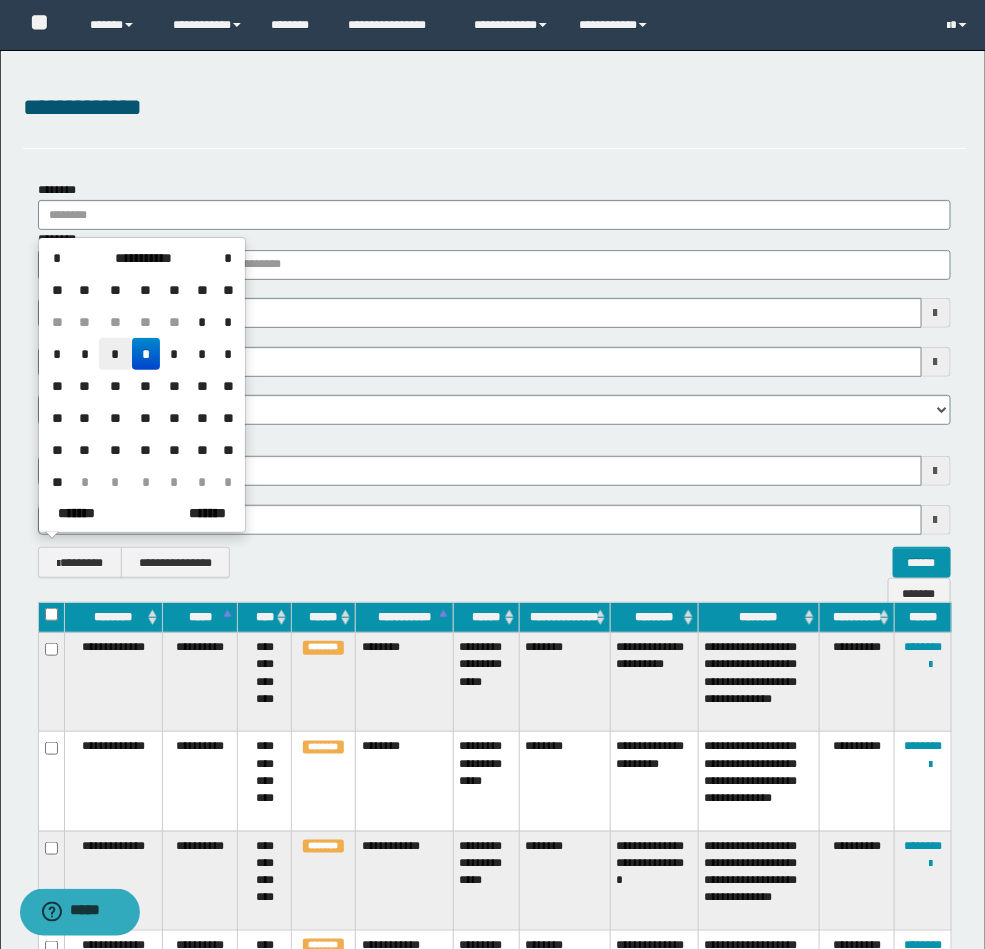 click on "*" at bounding box center [115, 354] 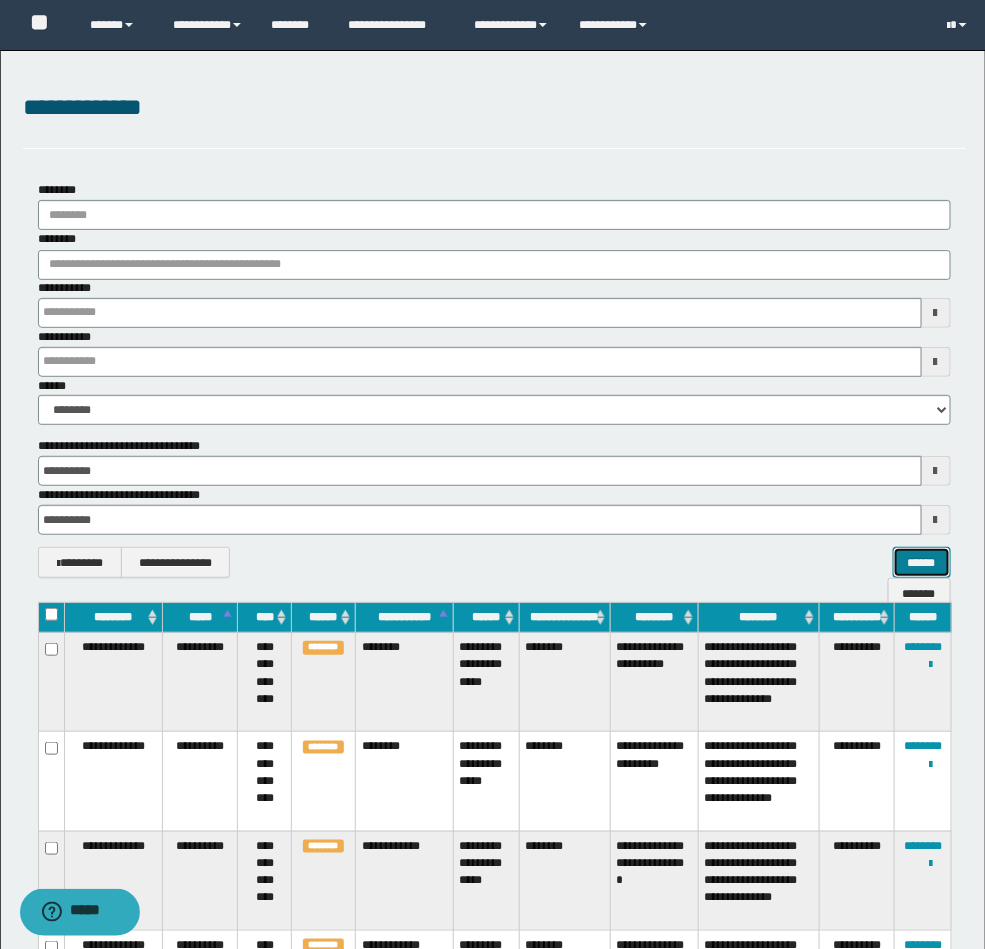 click on "******" at bounding box center [922, 562] 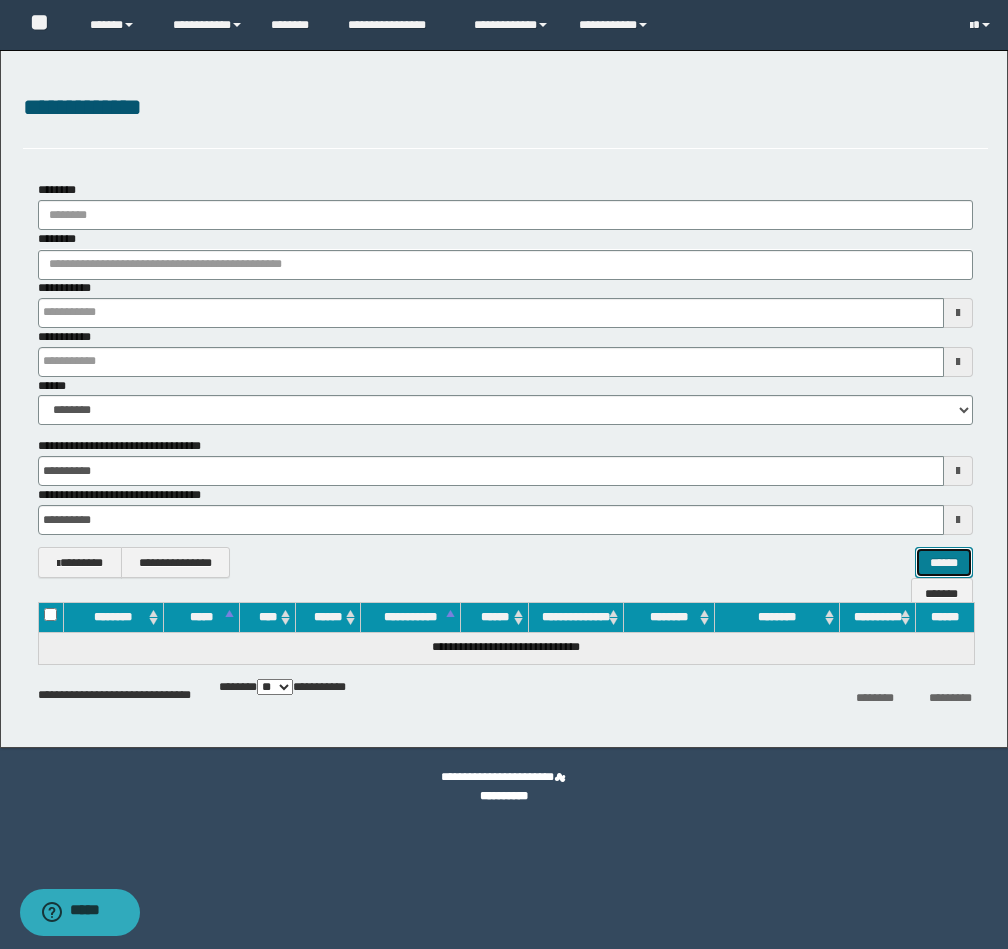 click on "******" at bounding box center [944, 562] 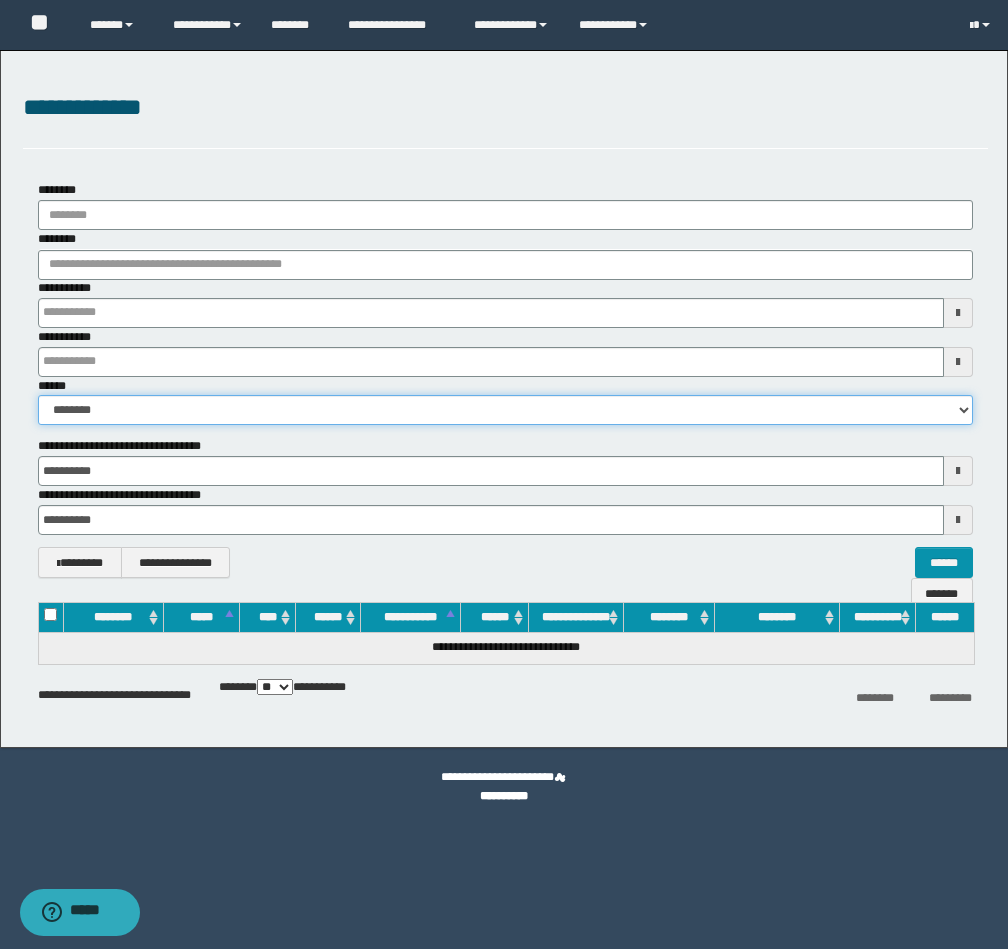 click on "**********" at bounding box center [505, 410] 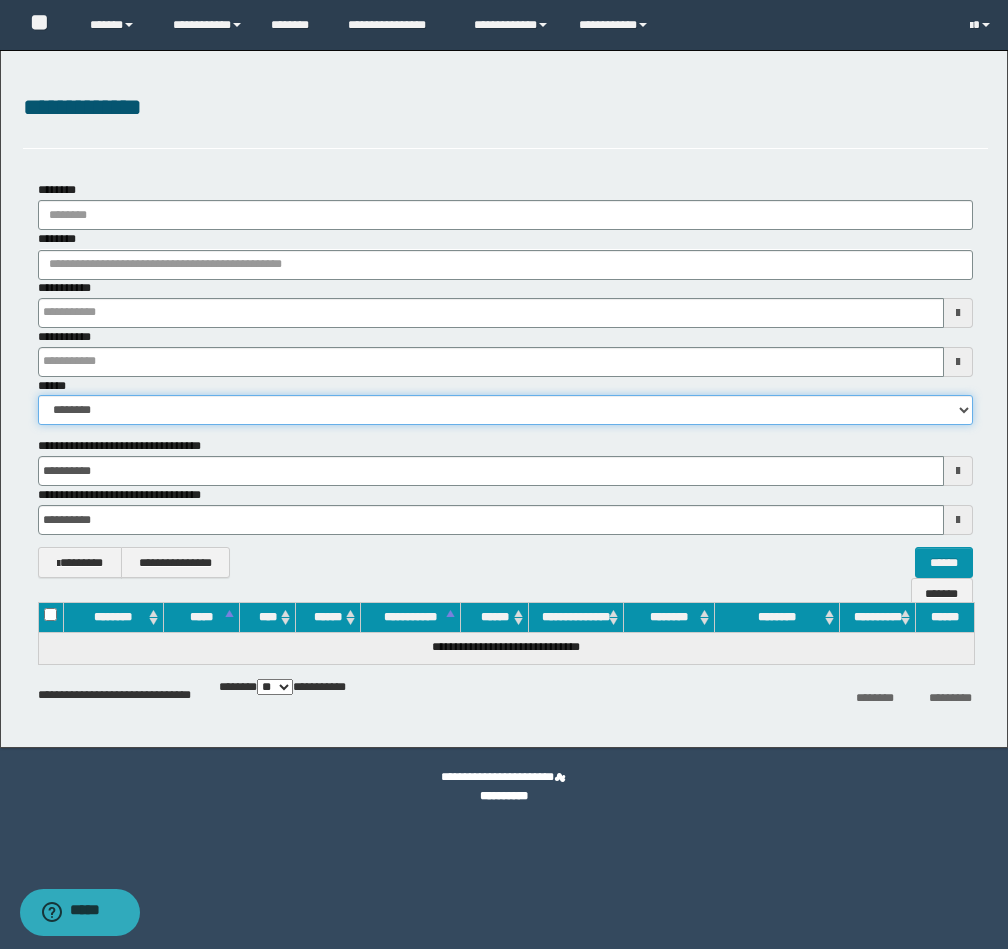 select on "**" 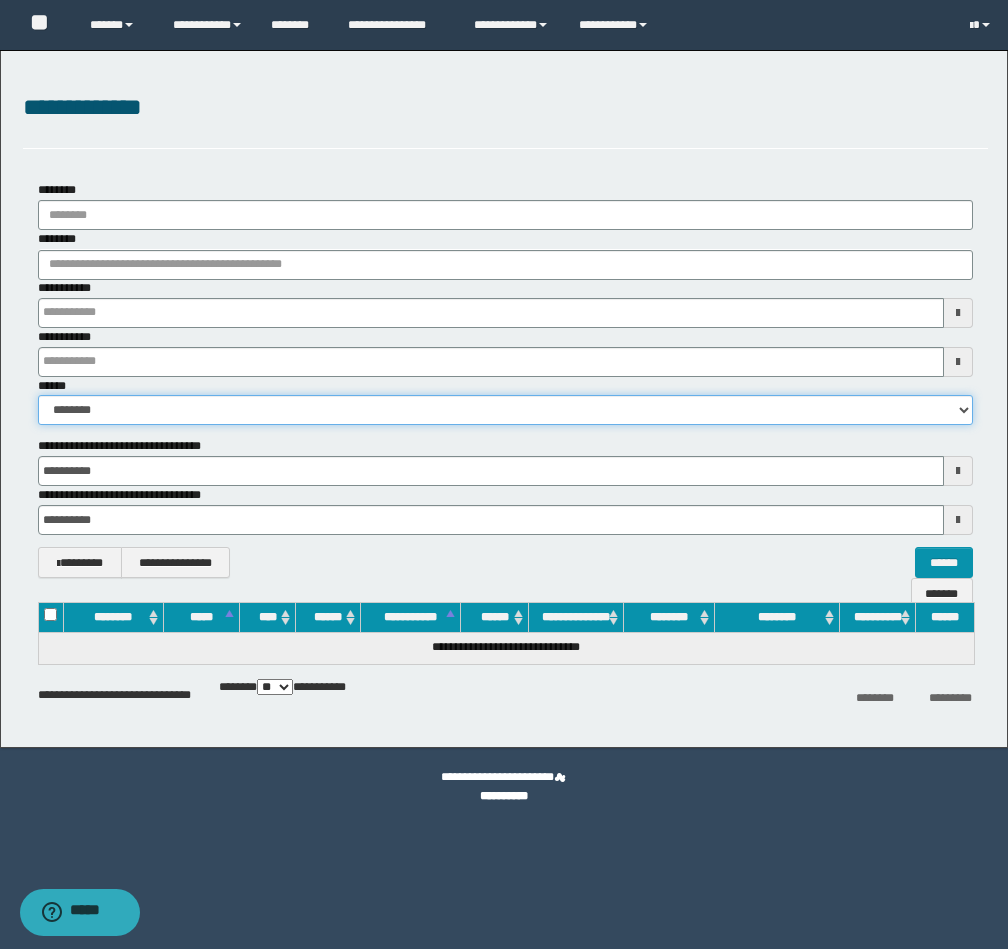 click on "**********" at bounding box center (505, 410) 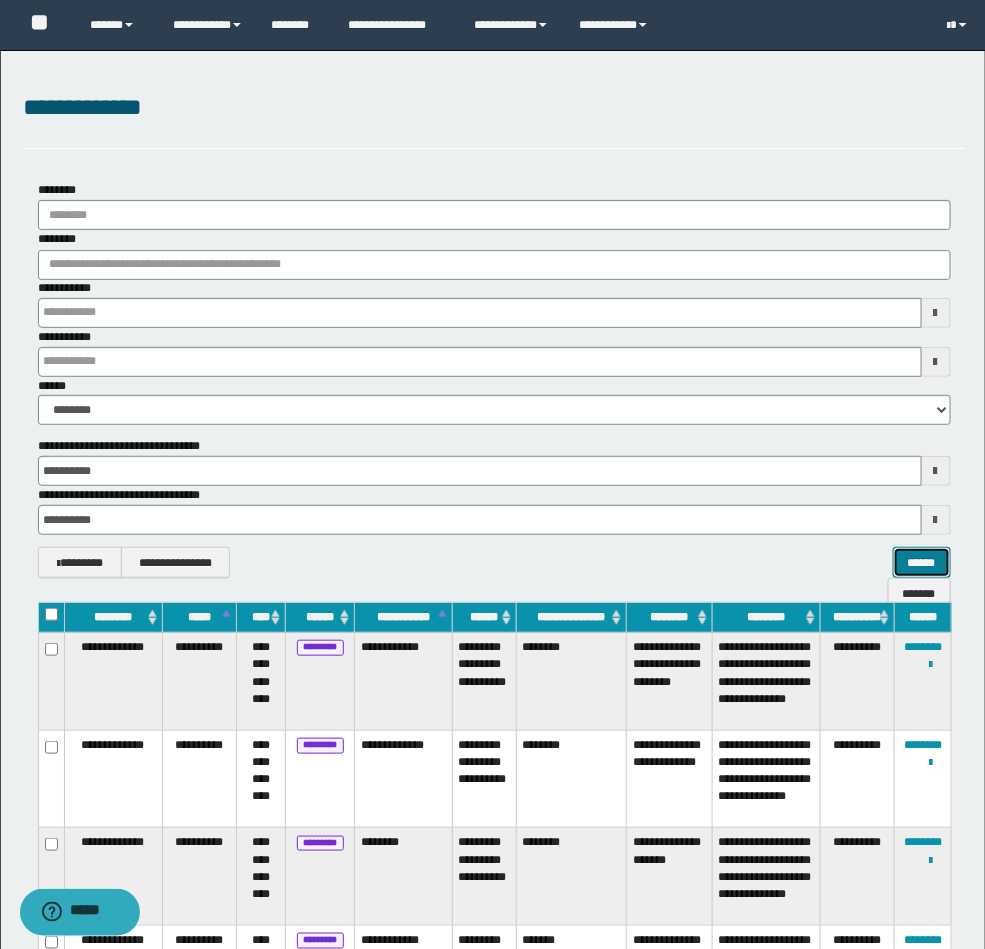 click on "******" at bounding box center [922, 562] 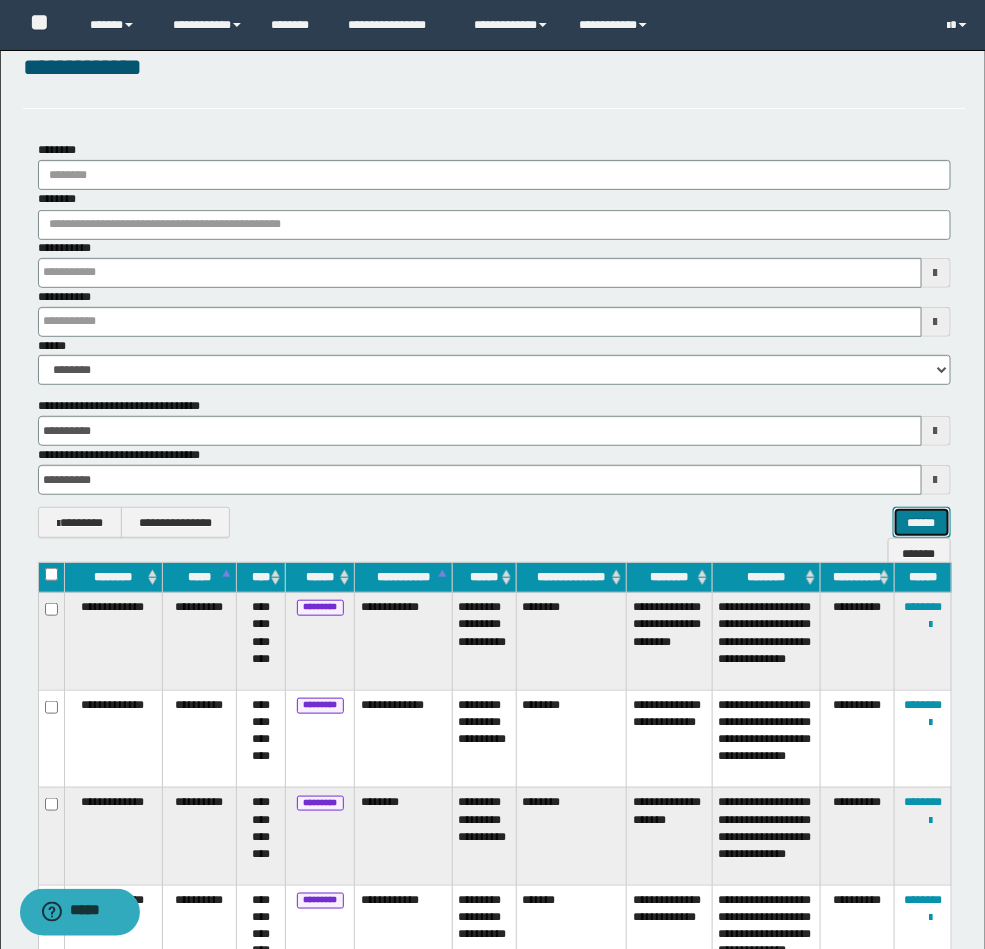 scroll, scrollTop: 0, scrollLeft: 0, axis: both 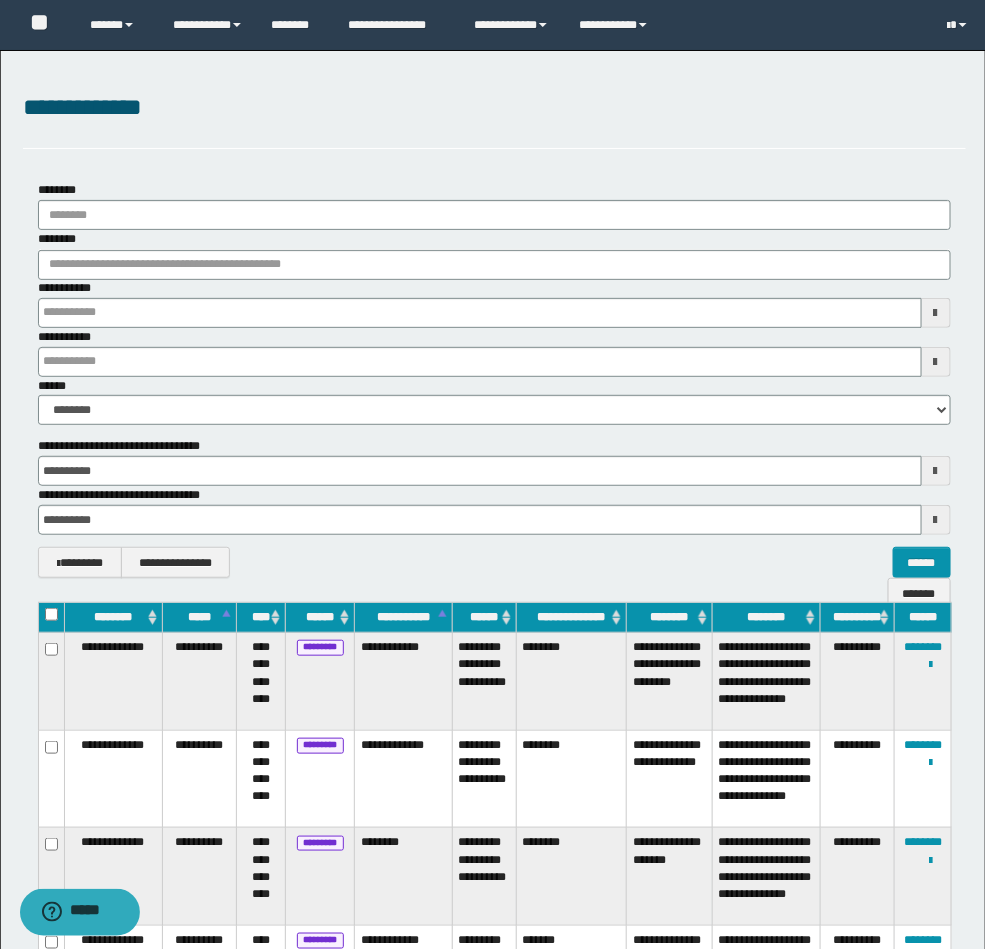 click on "**********" at bounding box center (857, 682) 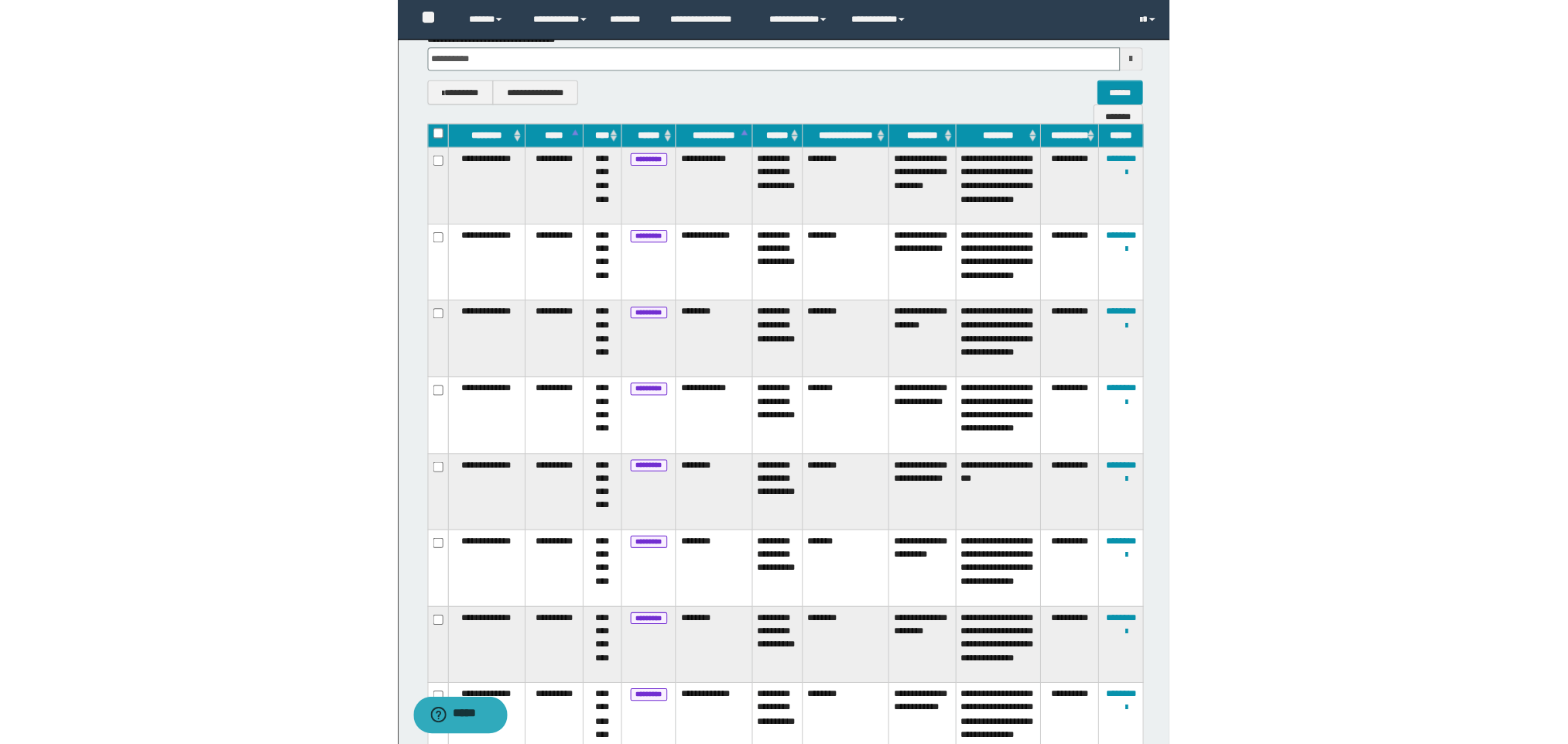 scroll, scrollTop: 325, scrollLeft: 0, axis: vertical 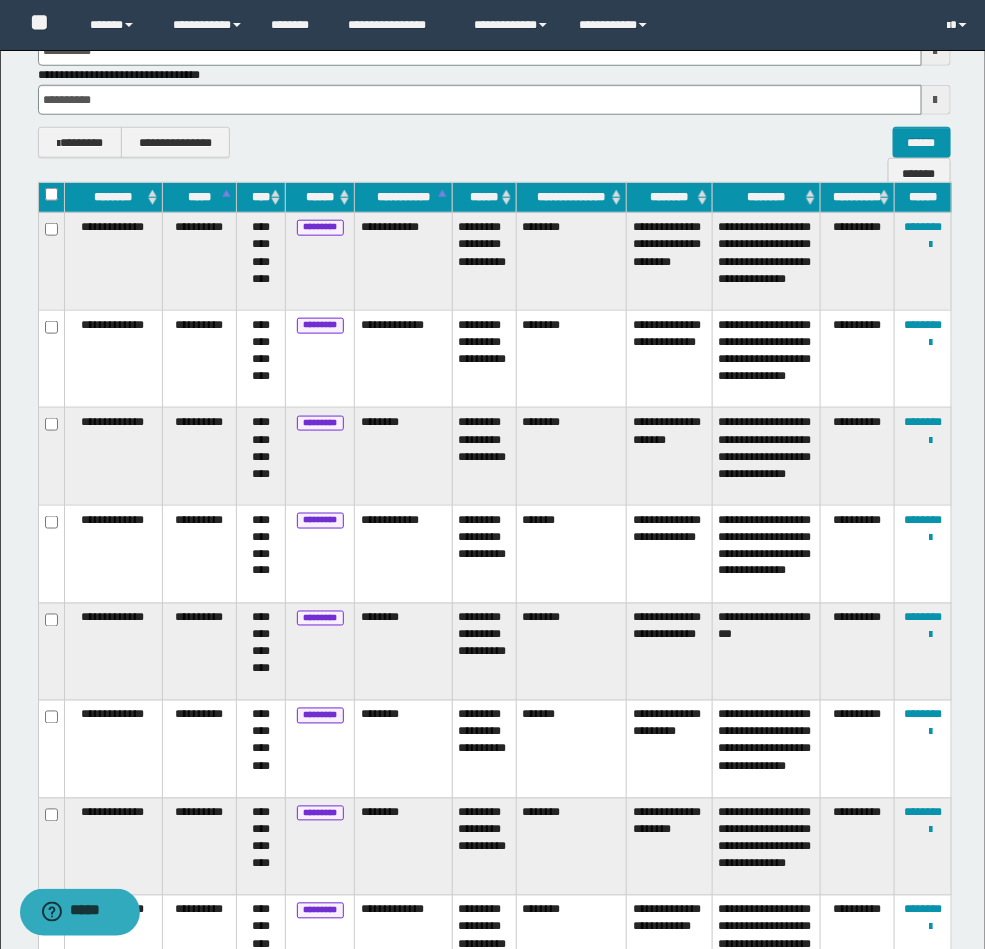click on "******" at bounding box center [484, 198] 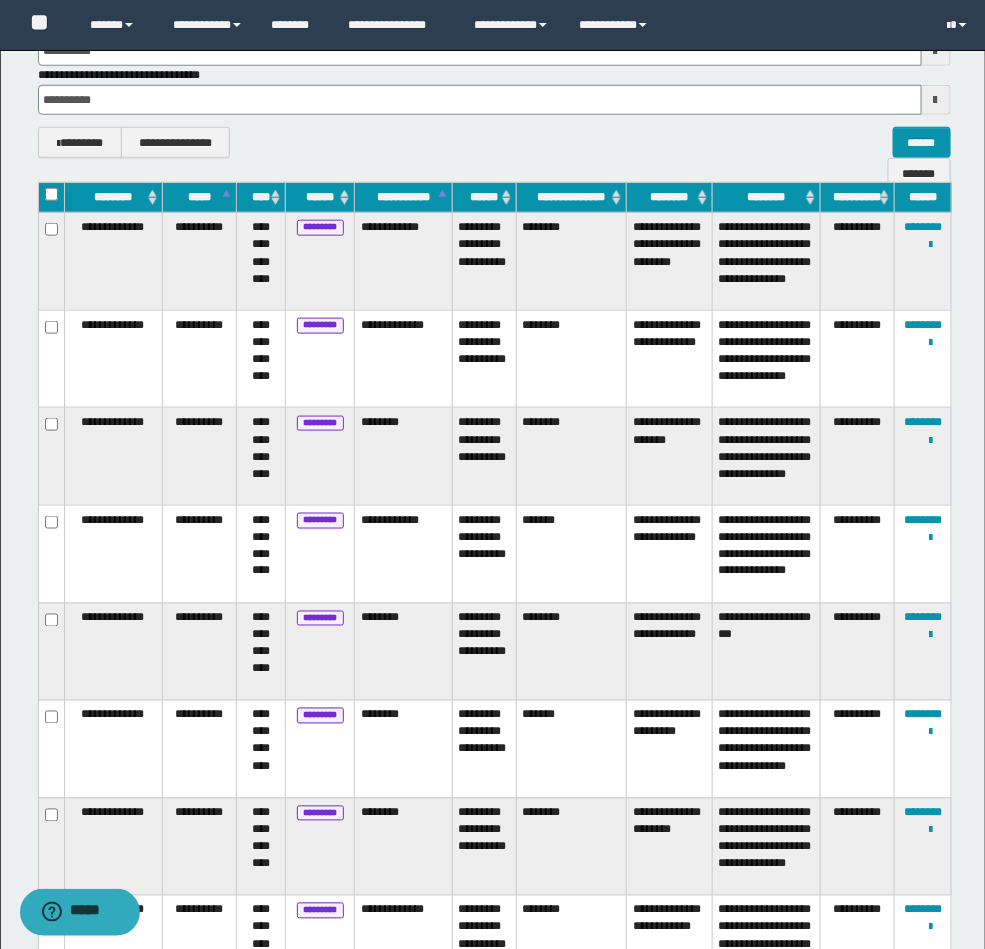 click on "******" at bounding box center (484, 198) 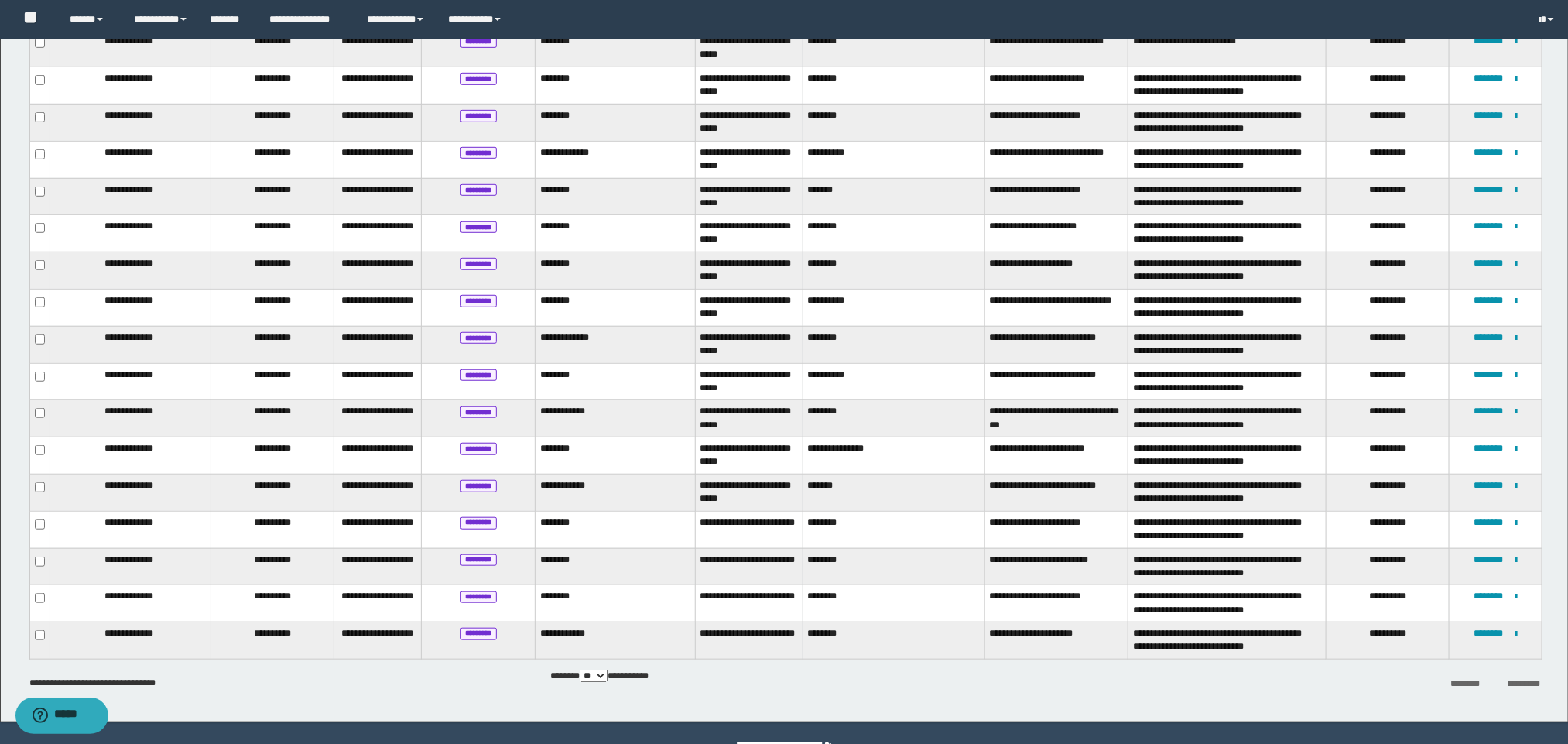 scroll, scrollTop: 456, scrollLeft: 0, axis: vertical 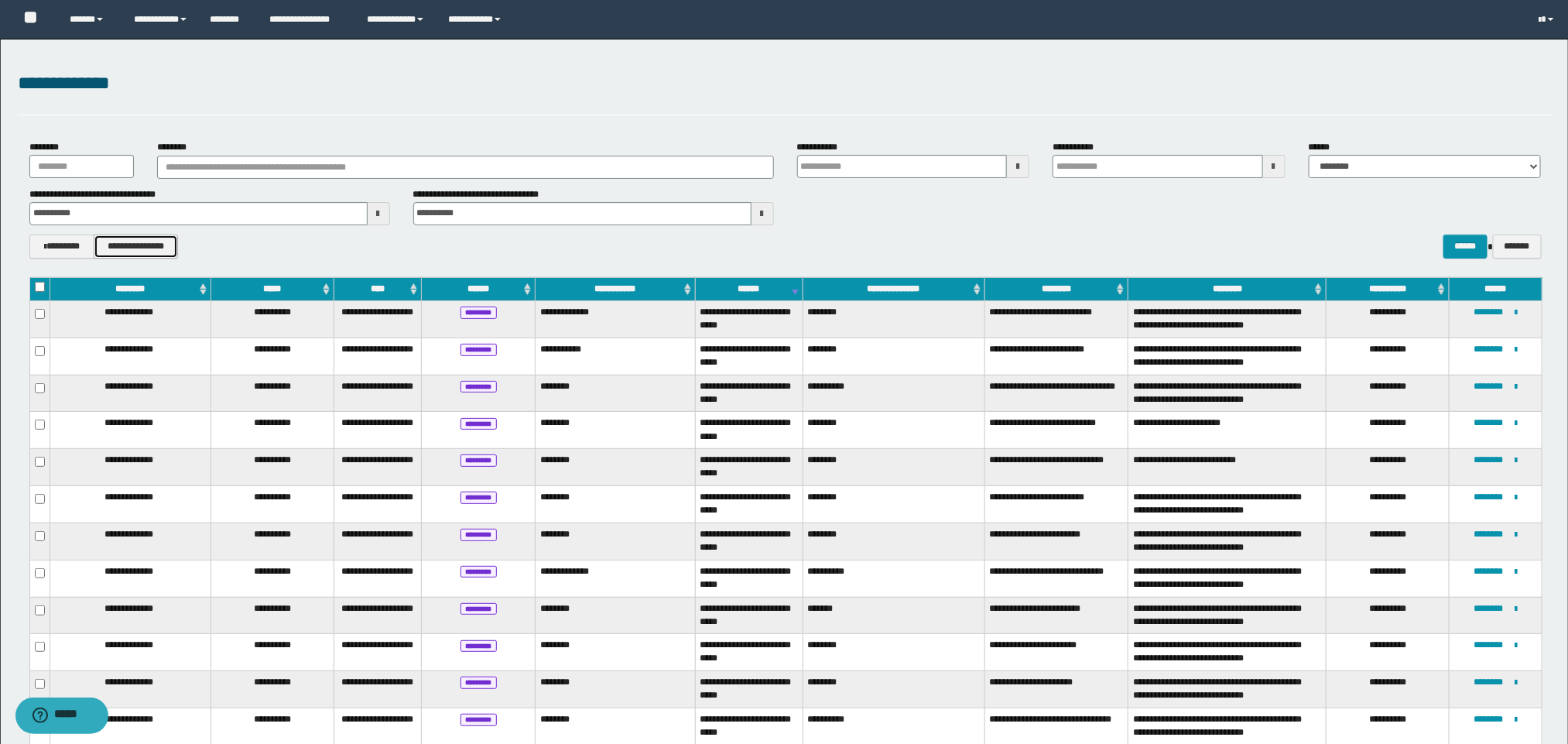 click on "**********" at bounding box center (136, 246) 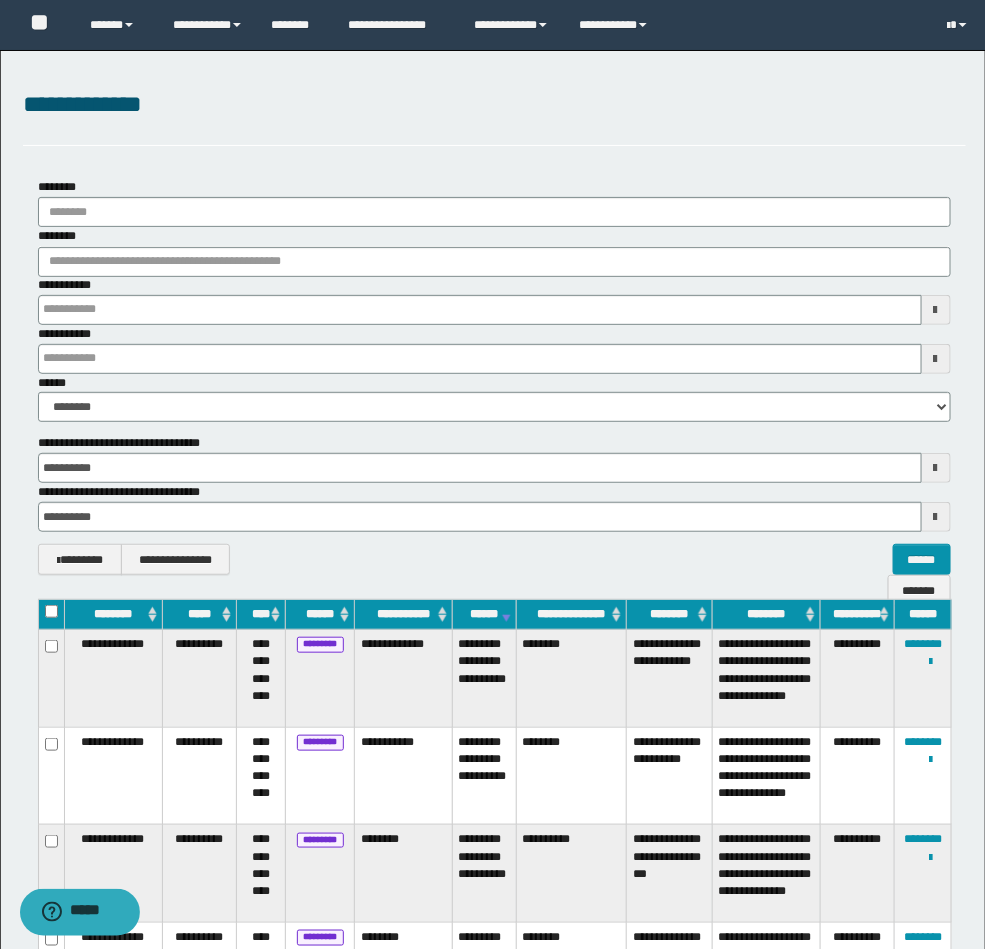 scroll, scrollTop: 0, scrollLeft: 0, axis: both 